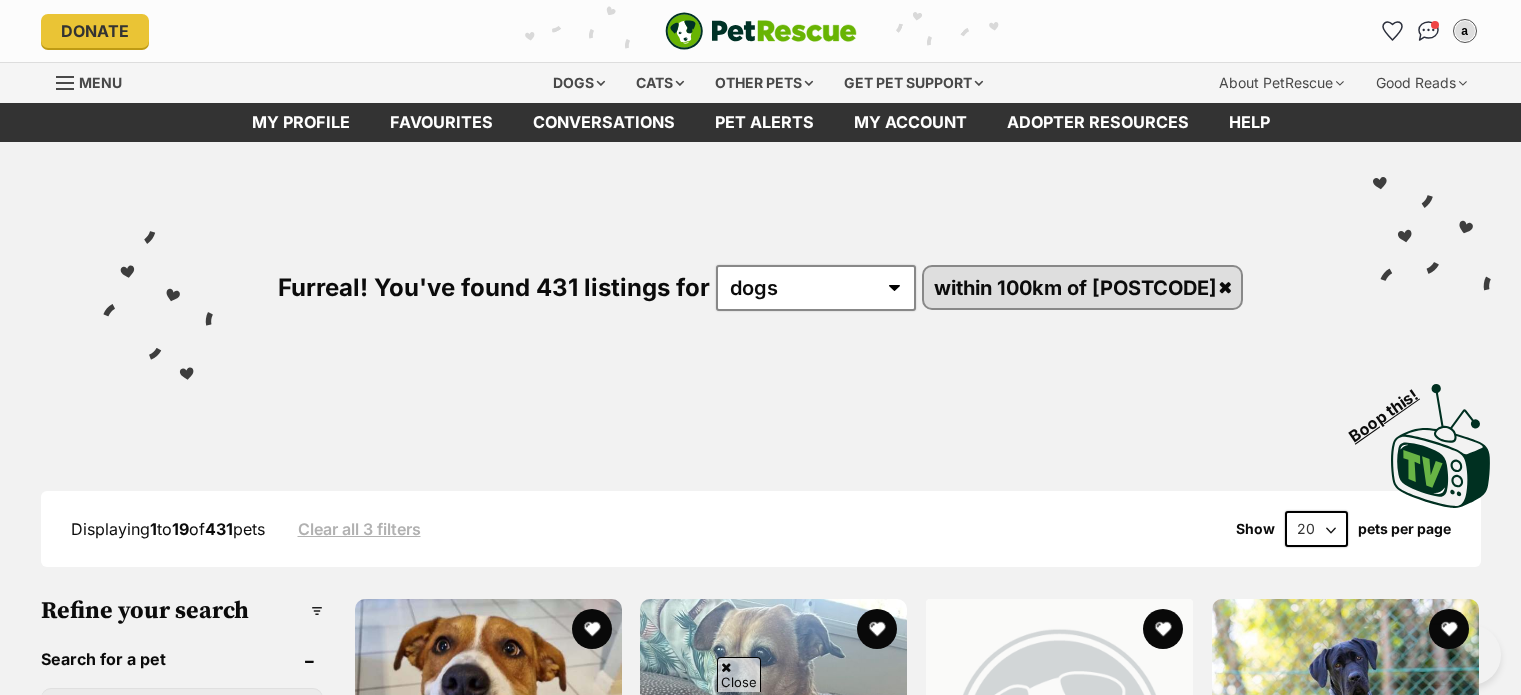 scroll, scrollTop: 2041, scrollLeft: 0, axis: vertical 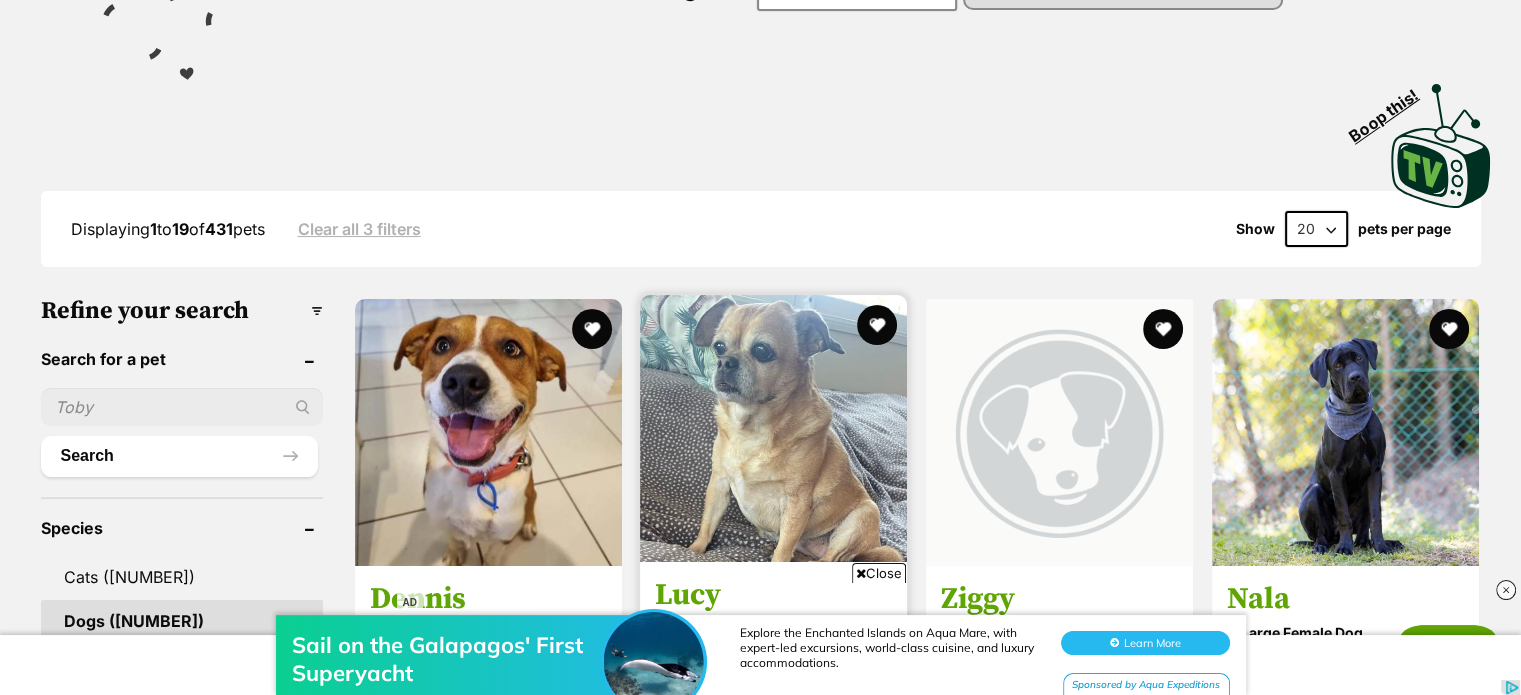 click at bounding box center [773, 428] 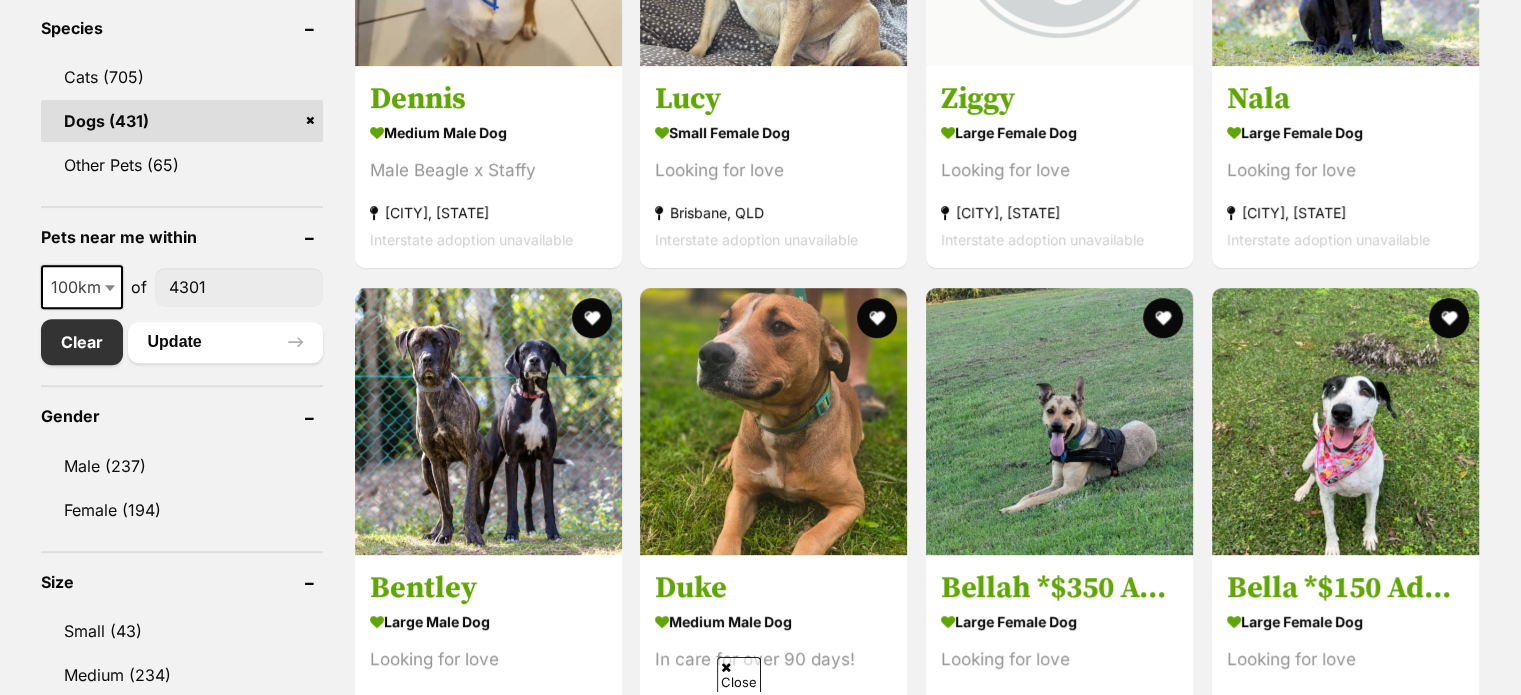 scroll, scrollTop: 800, scrollLeft: 0, axis: vertical 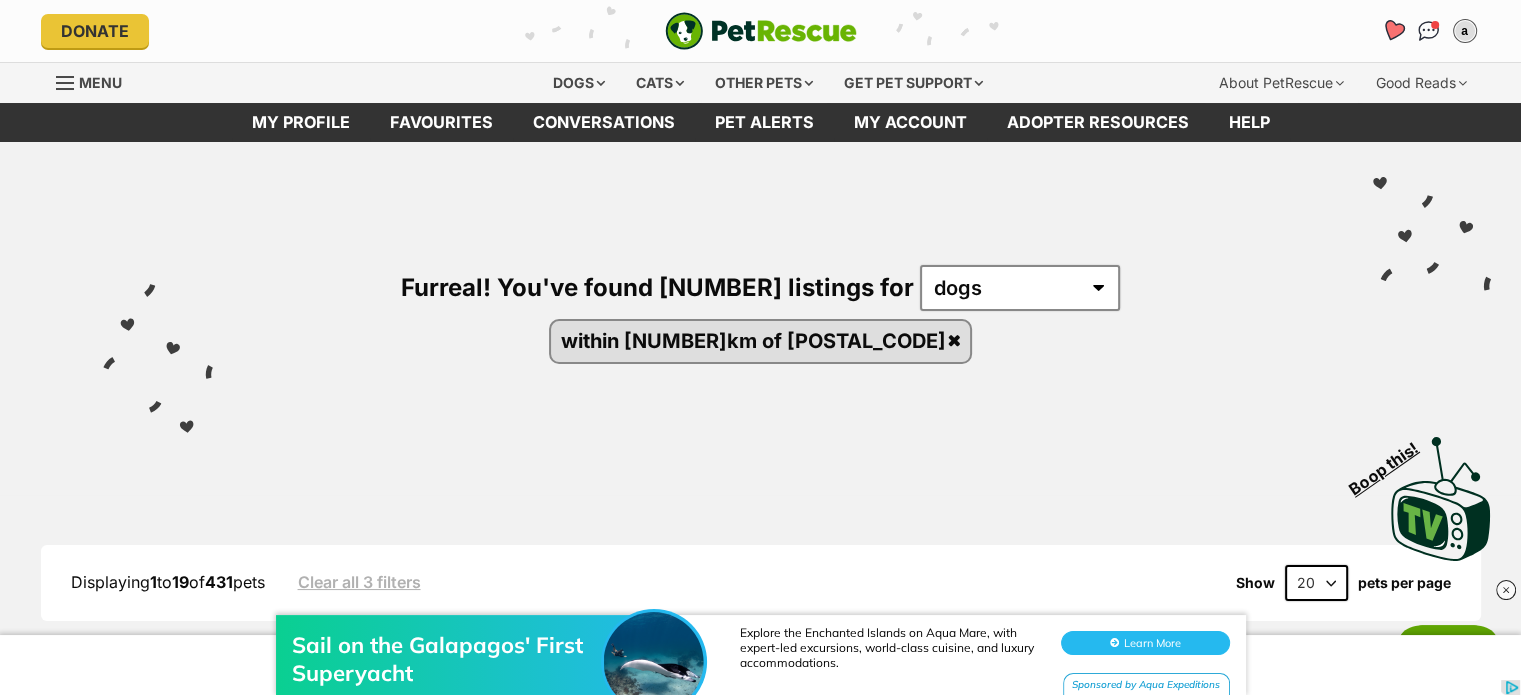 click 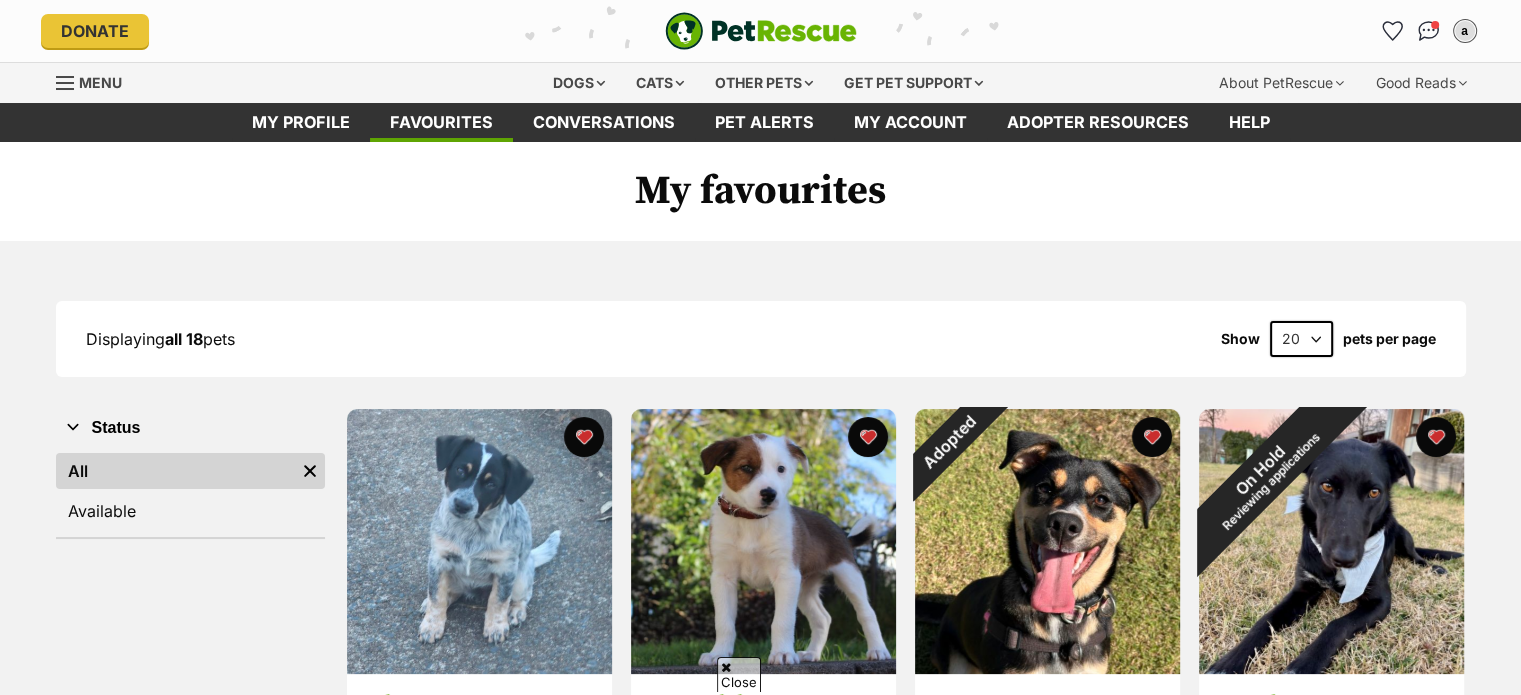 scroll, scrollTop: 400, scrollLeft: 0, axis: vertical 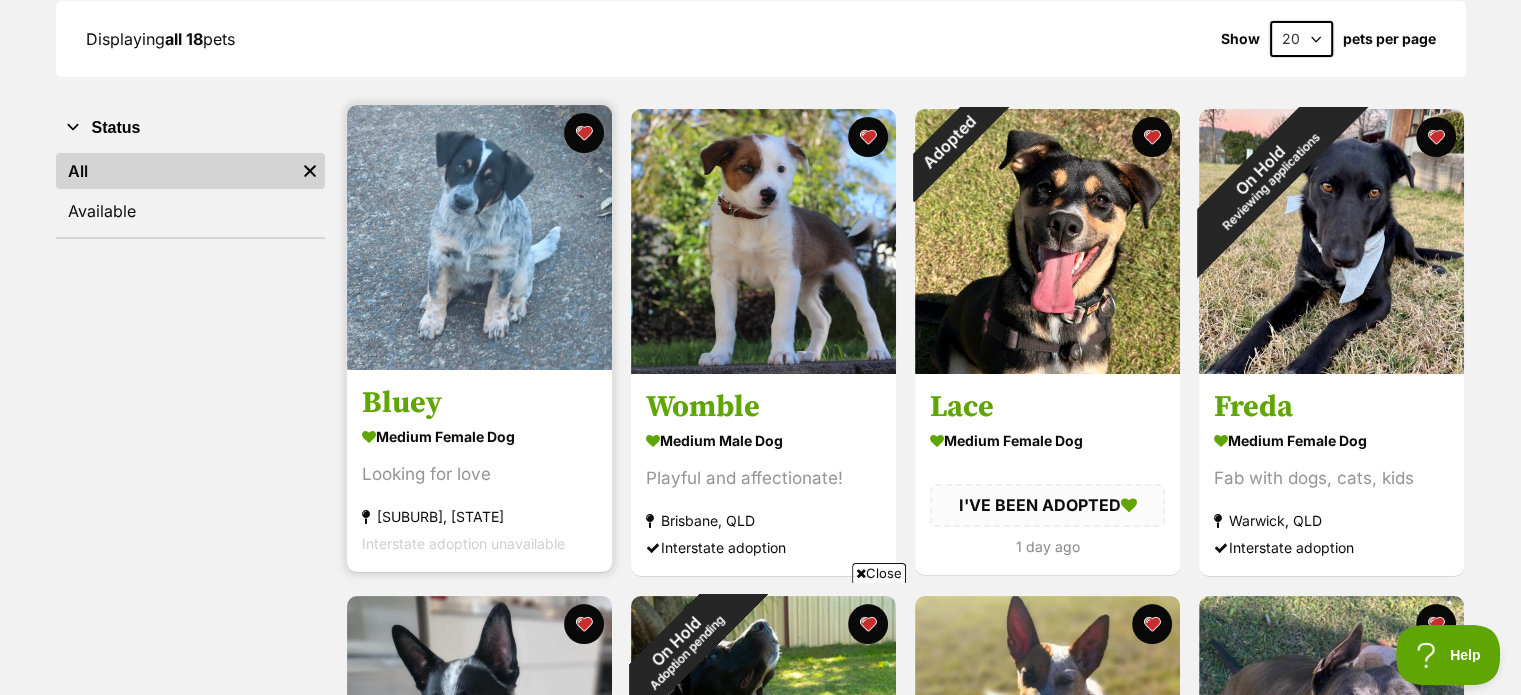 click at bounding box center (479, 237) 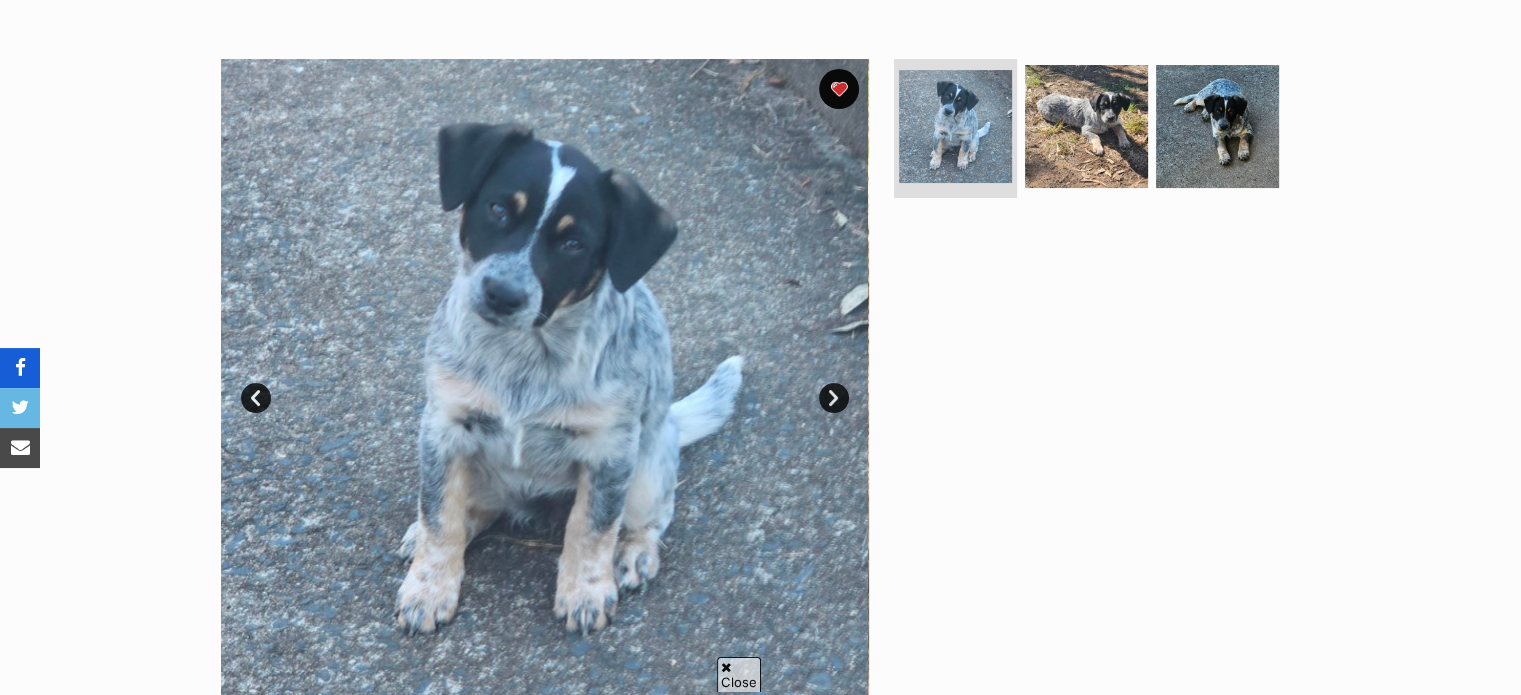scroll, scrollTop: 400, scrollLeft: 0, axis: vertical 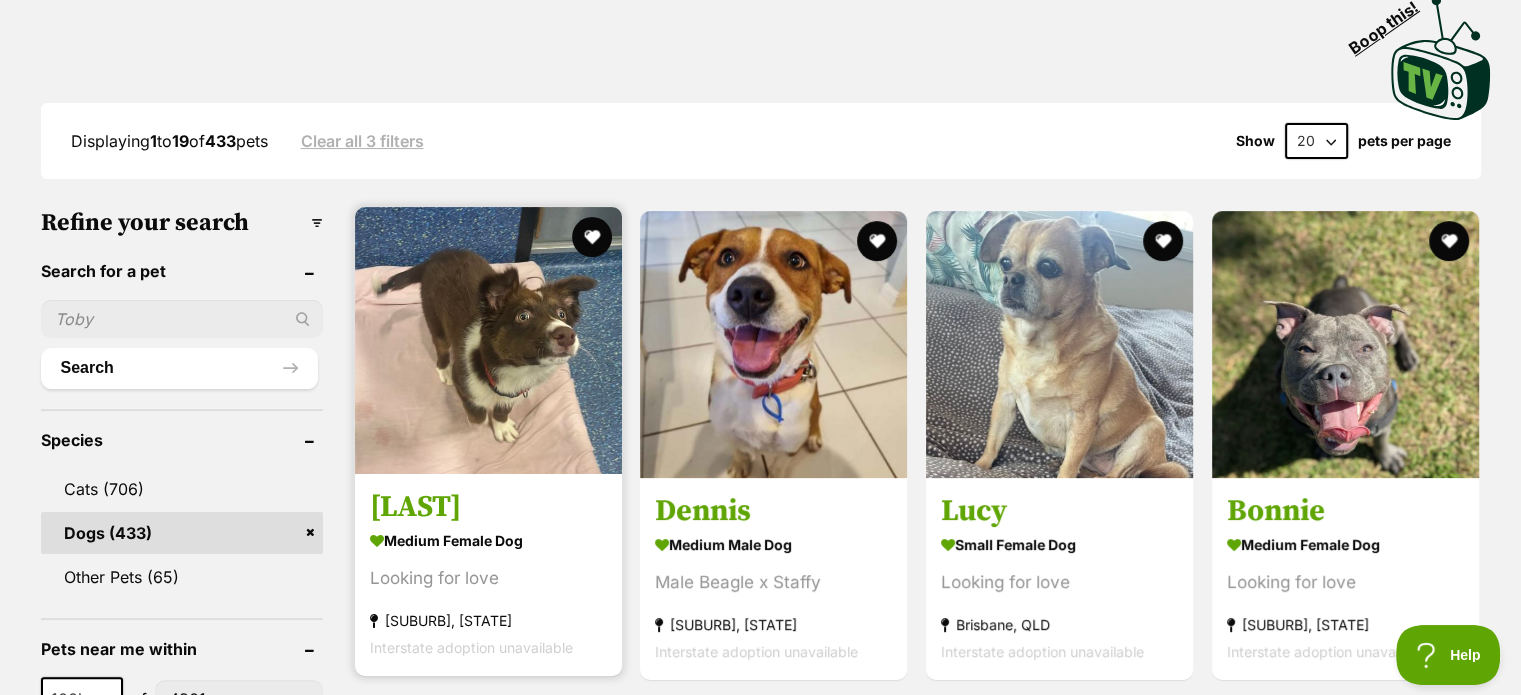 click at bounding box center (488, 340) 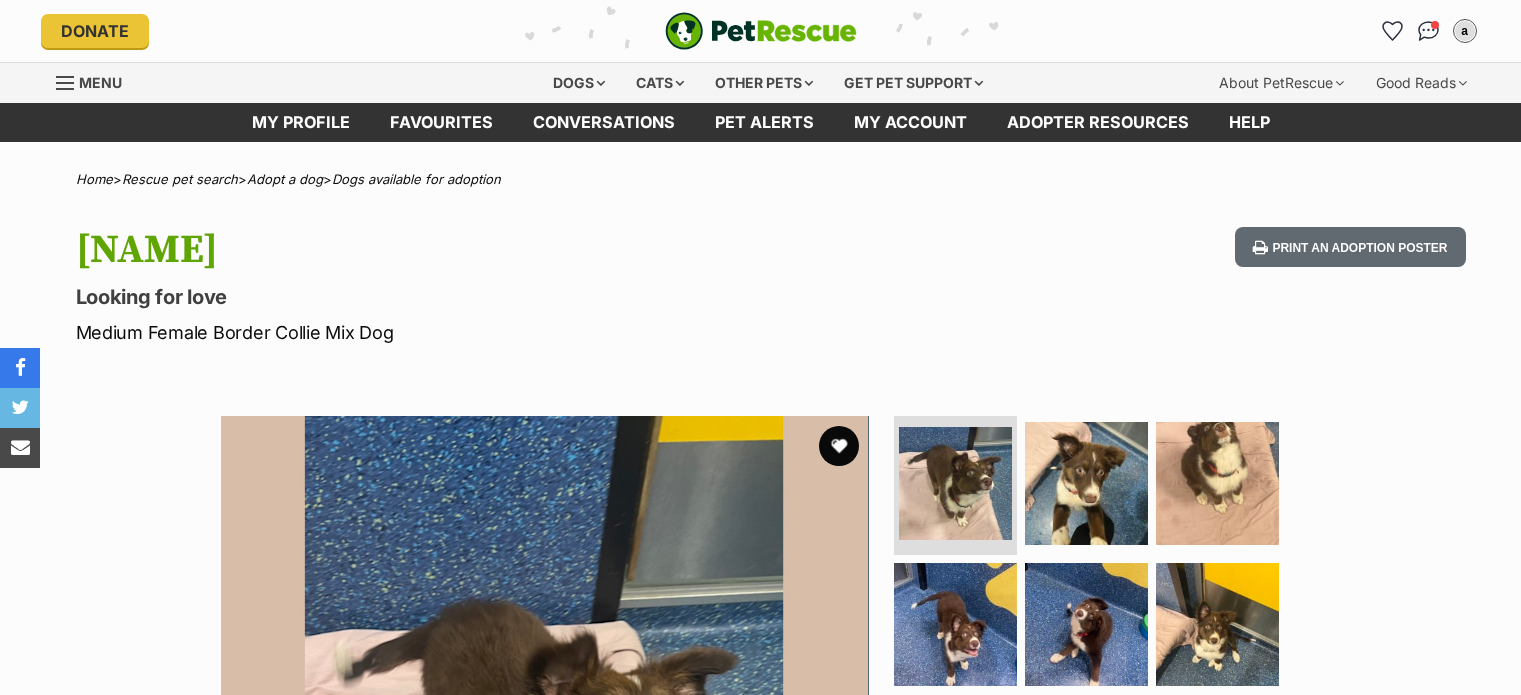 scroll, scrollTop: 0, scrollLeft: 0, axis: both 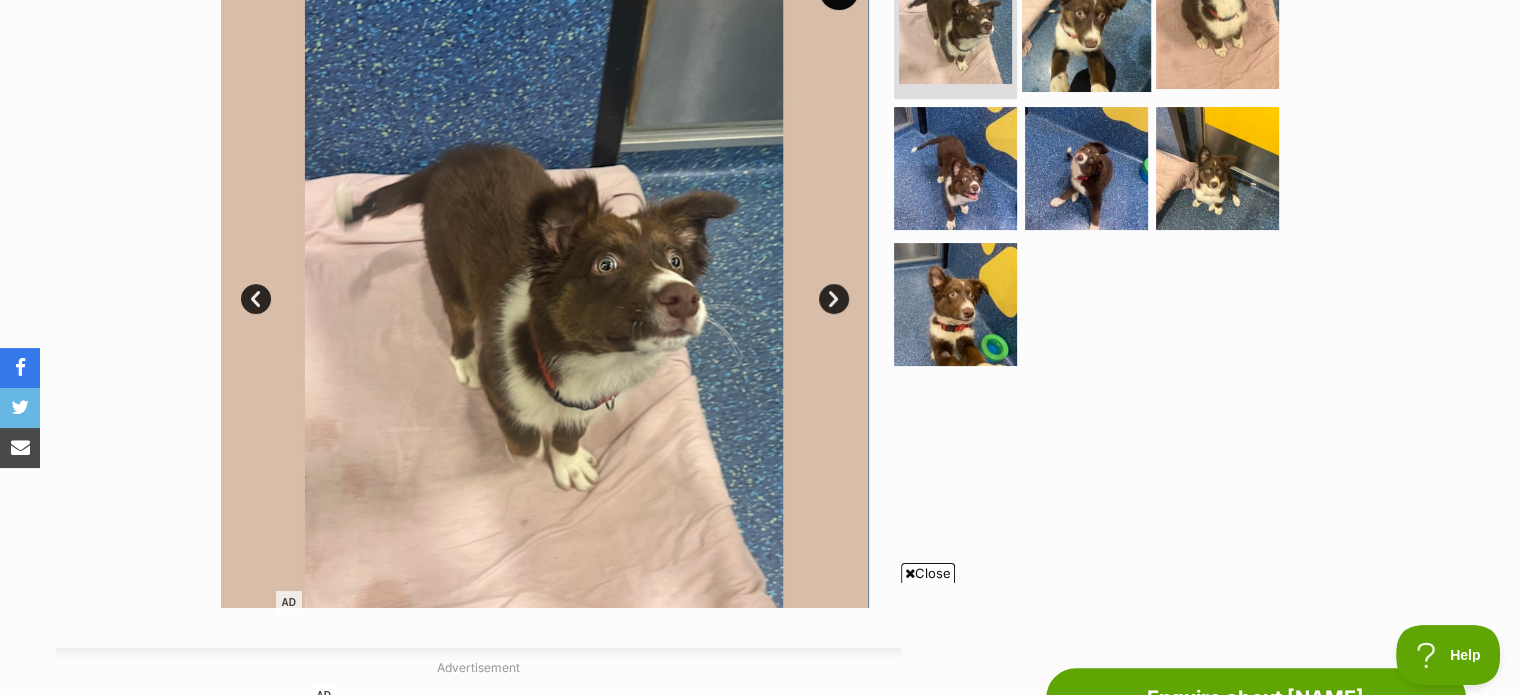 click at bounding box center (1086, 26) 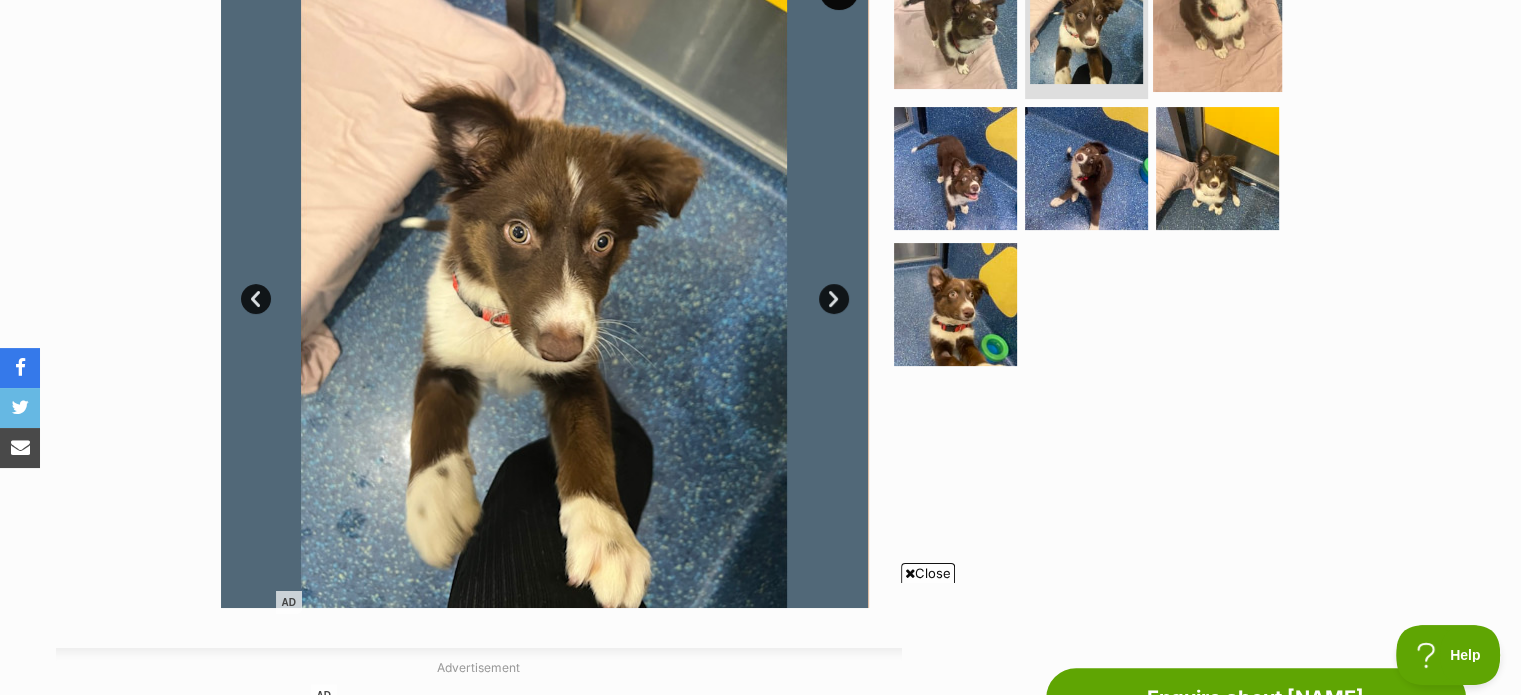 click at bounding box center [1217, 26] 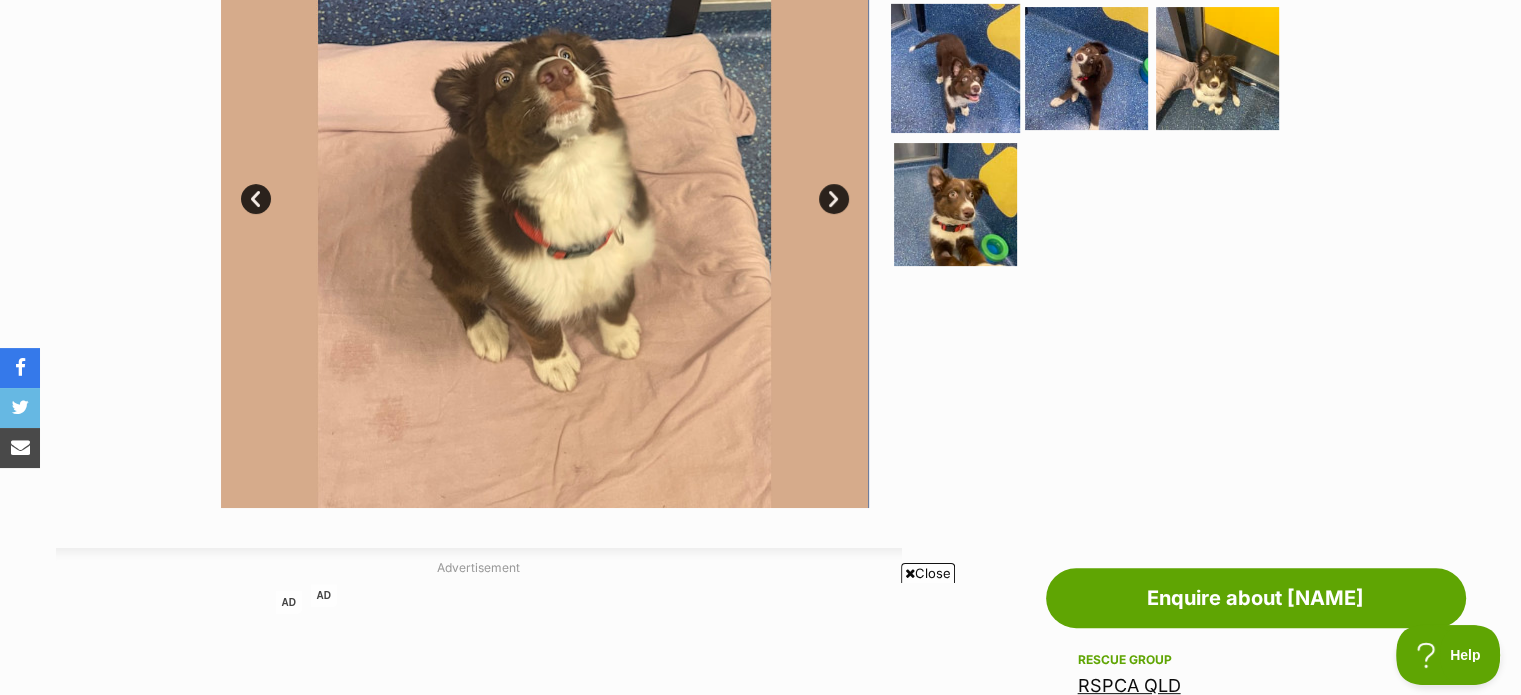 scroll, scrollTop: 456, scrollLeft: 0, axis: vertical 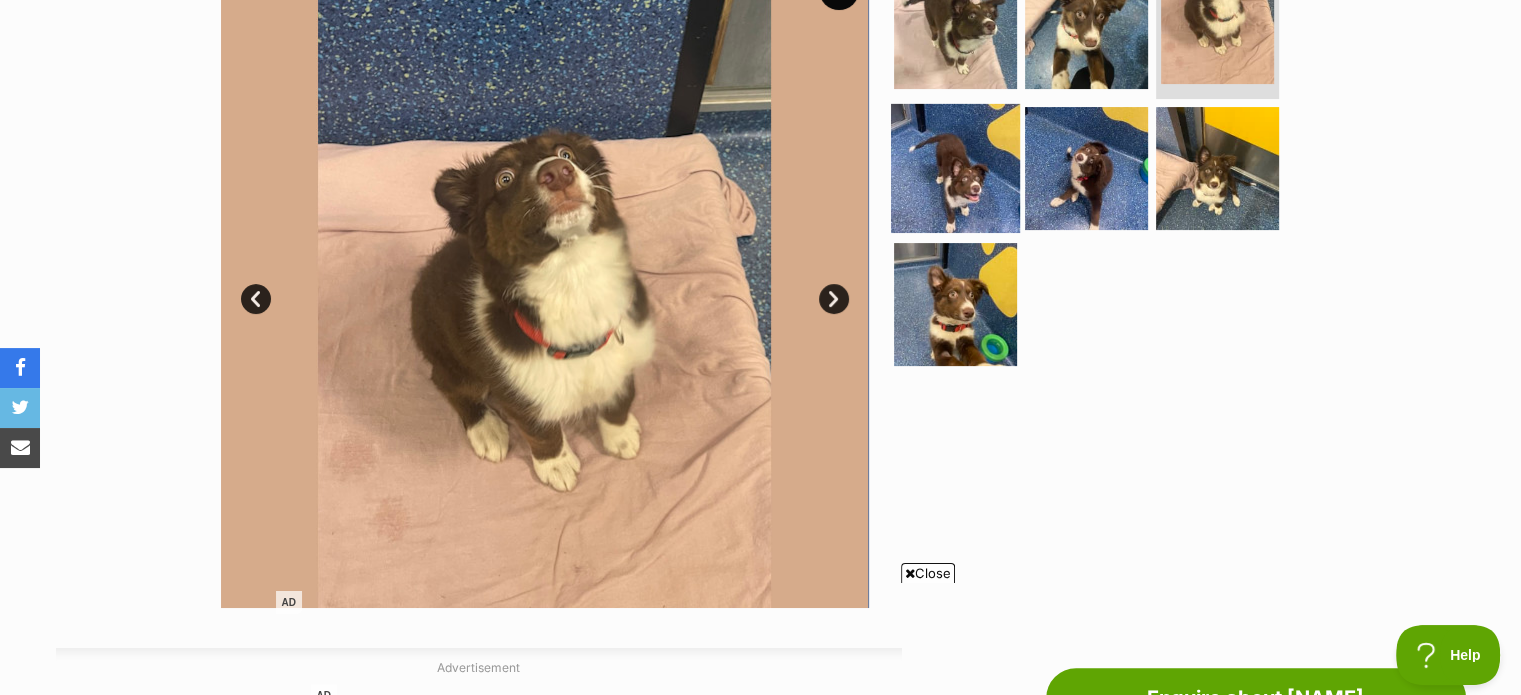 click at bounding box center [955, 168] 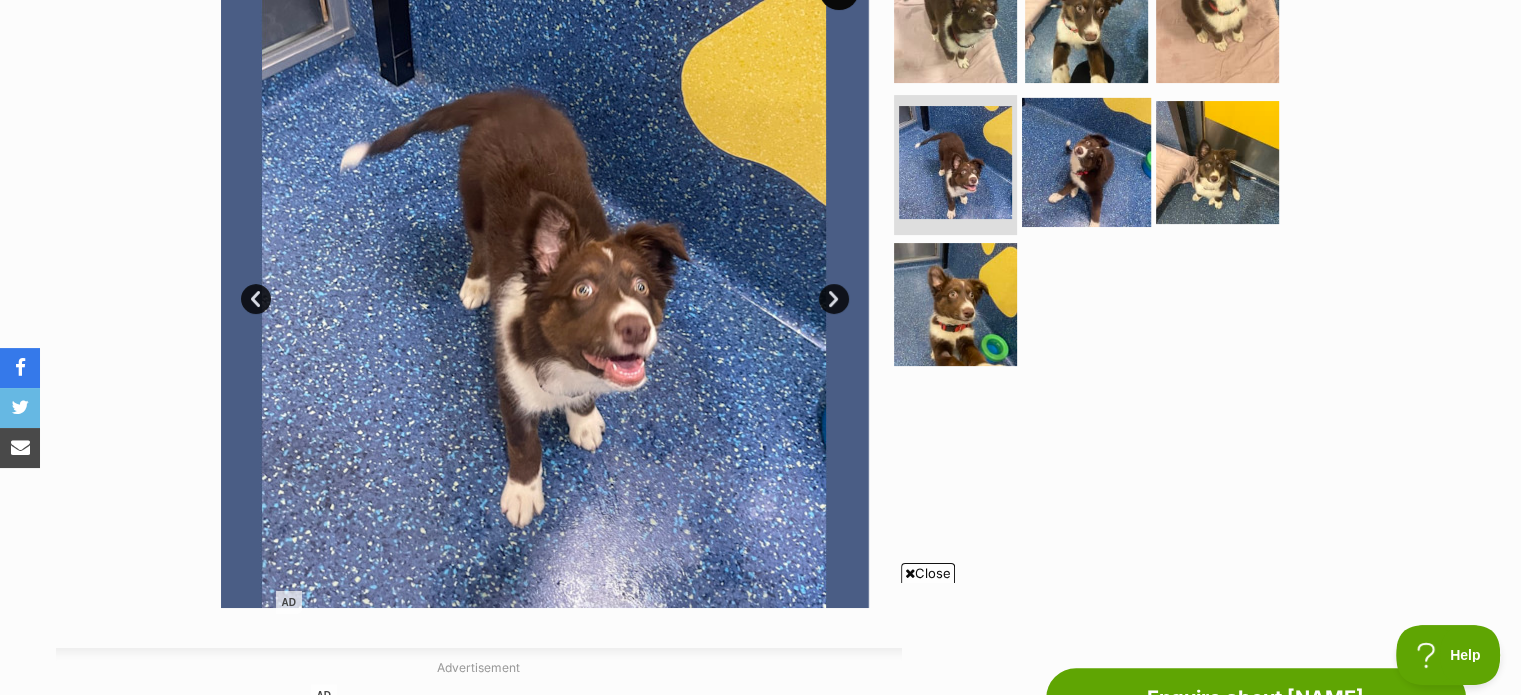 click at bounding box center (1086, 162) 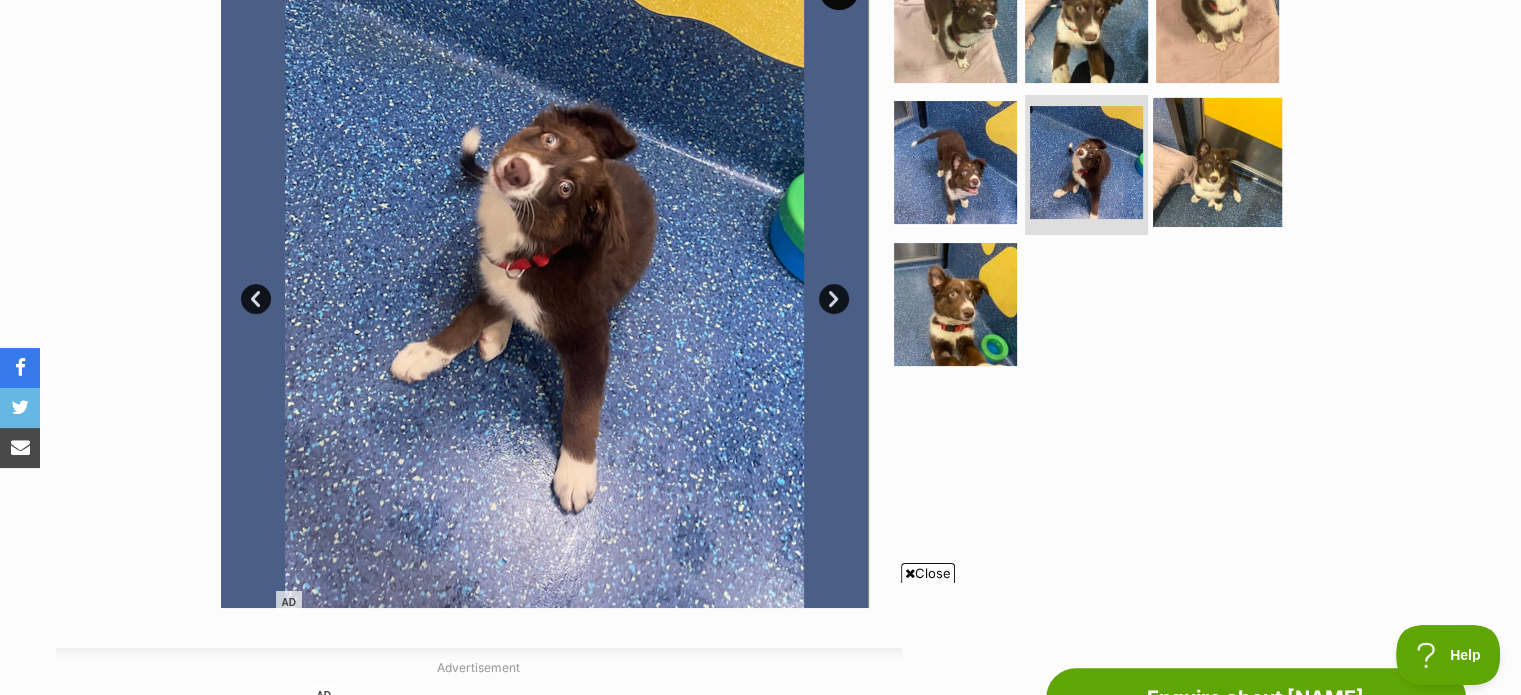 click at bounding box center (1217, 162) 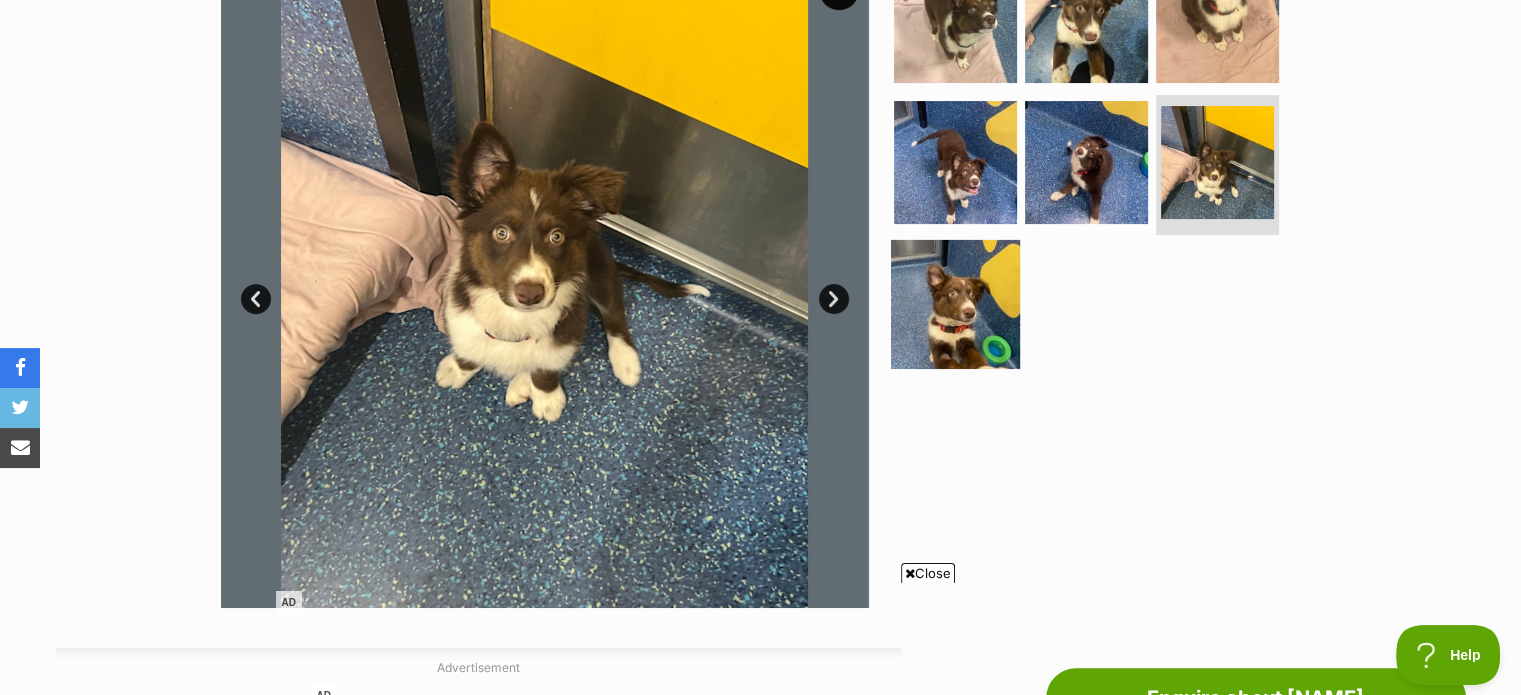 click at bounding box center [955, 304] 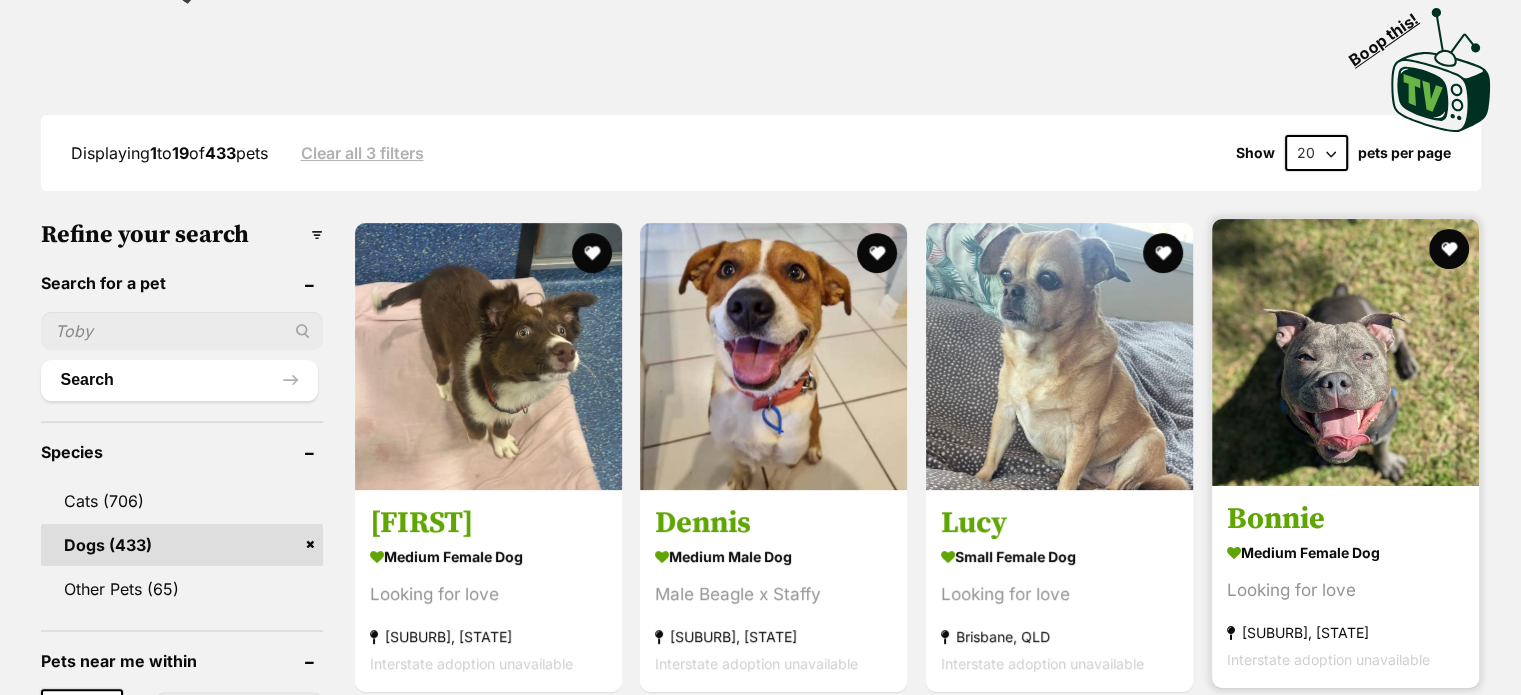 scroll, scrollTop: 376, scrollLeft: 0, axis: vertical 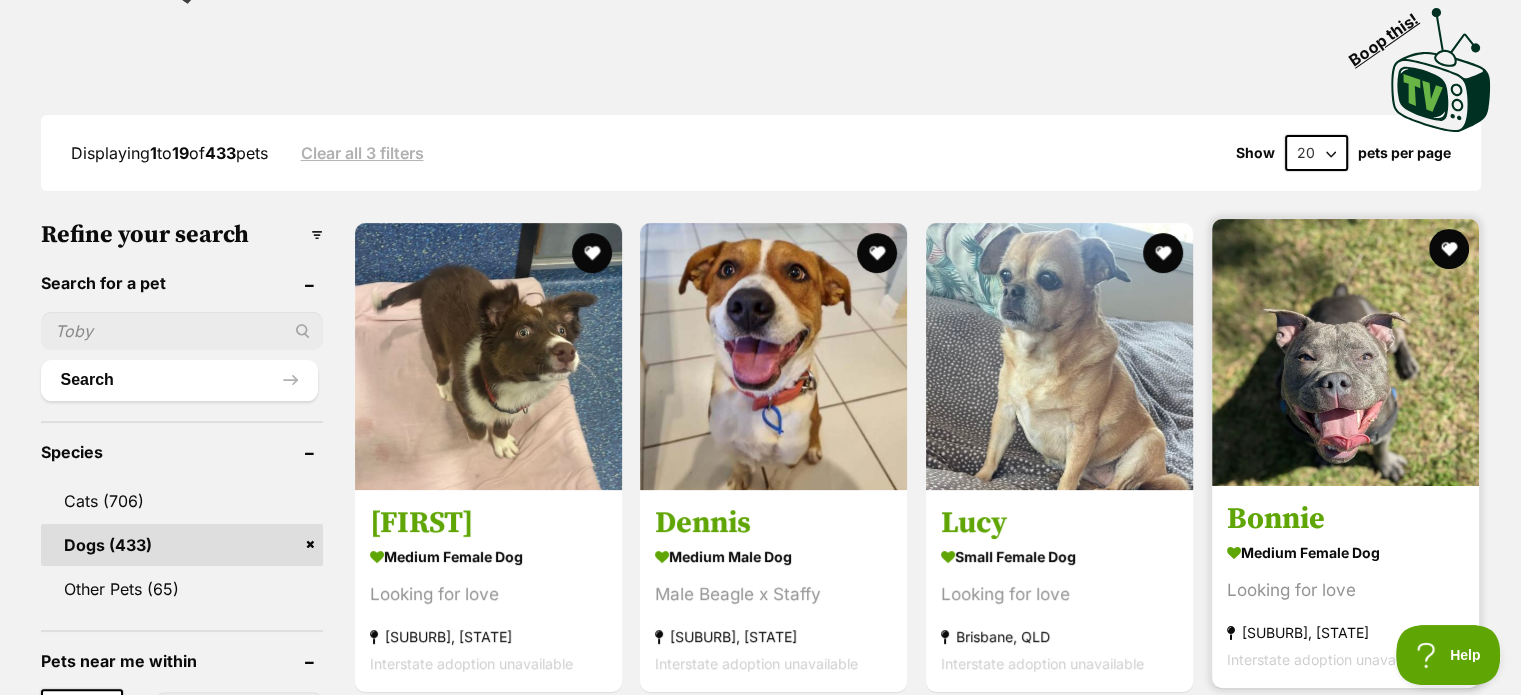 click at bounding box center (1345, 352) 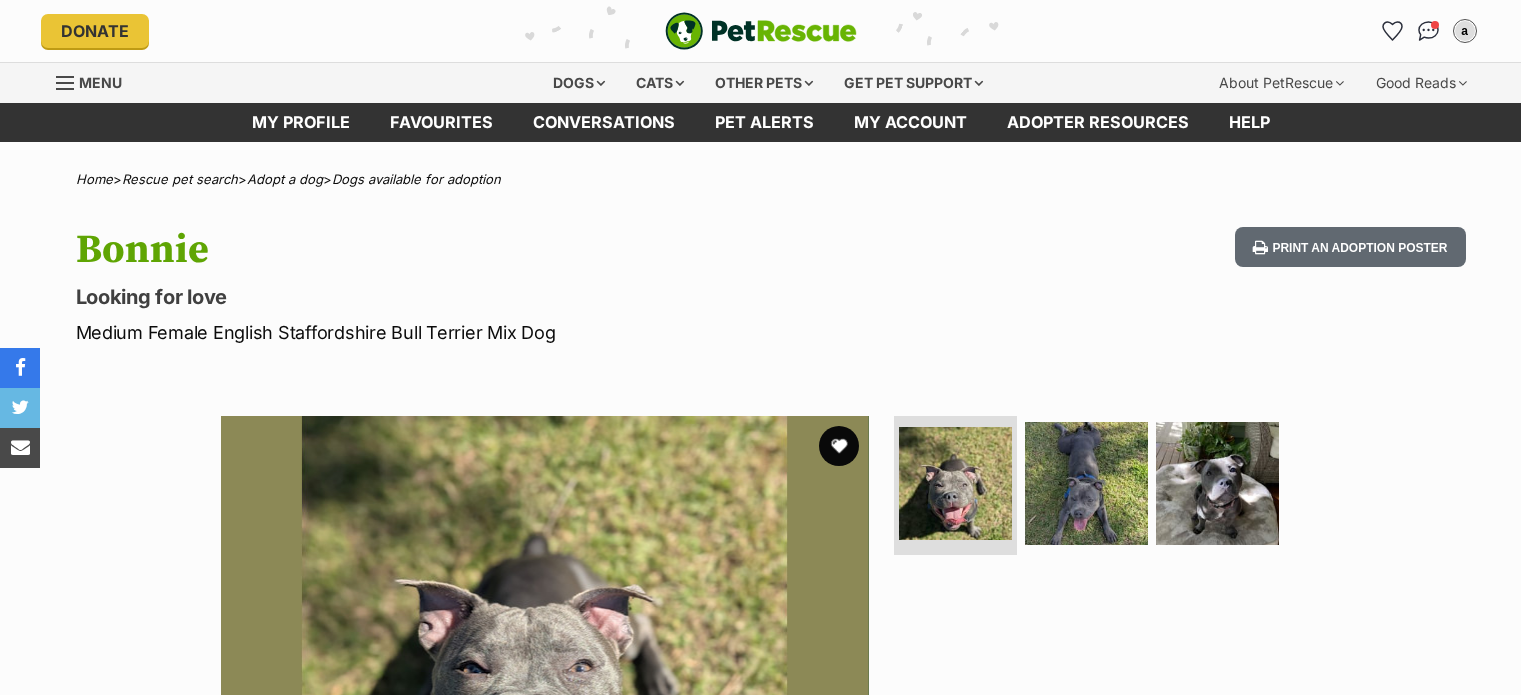 scroll, scrollTop: 0, scrollLeft: 0, axis: both 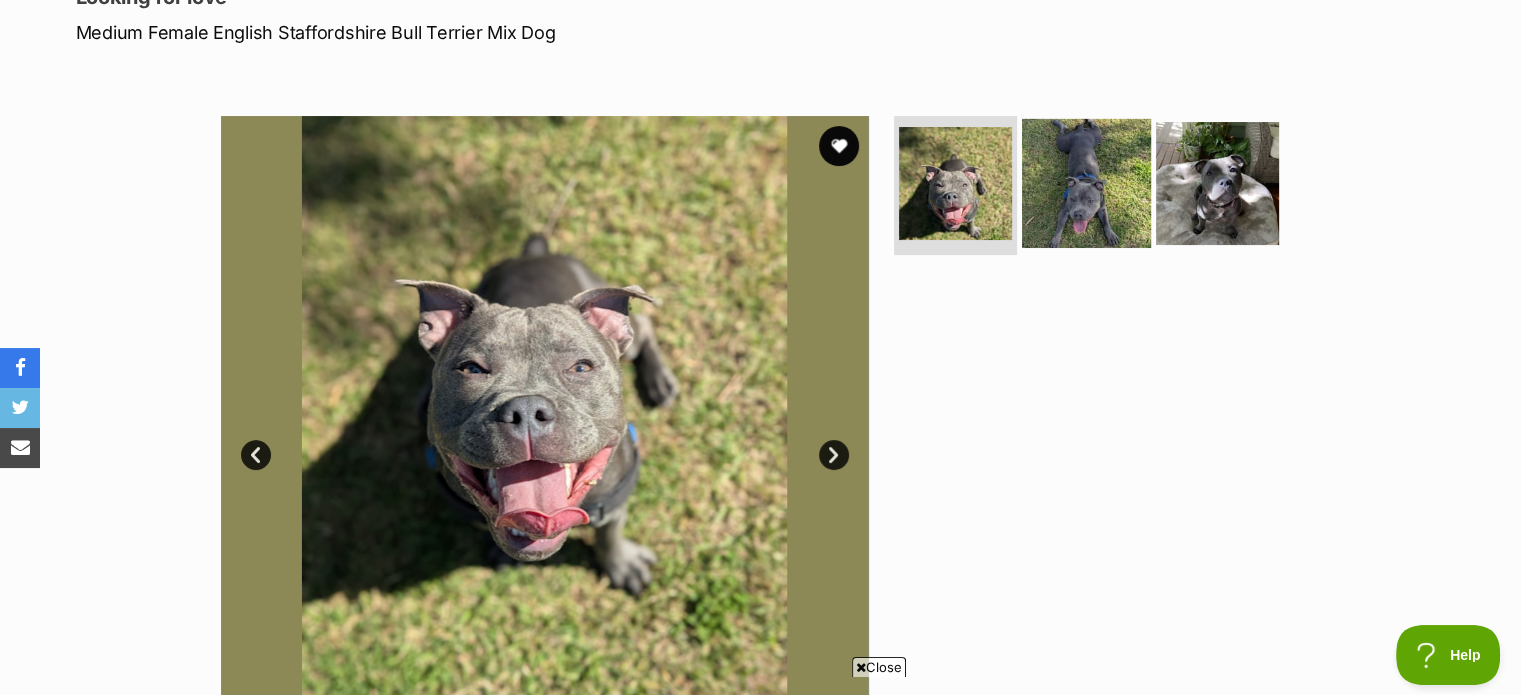 click at bounding box center [1086, 182] 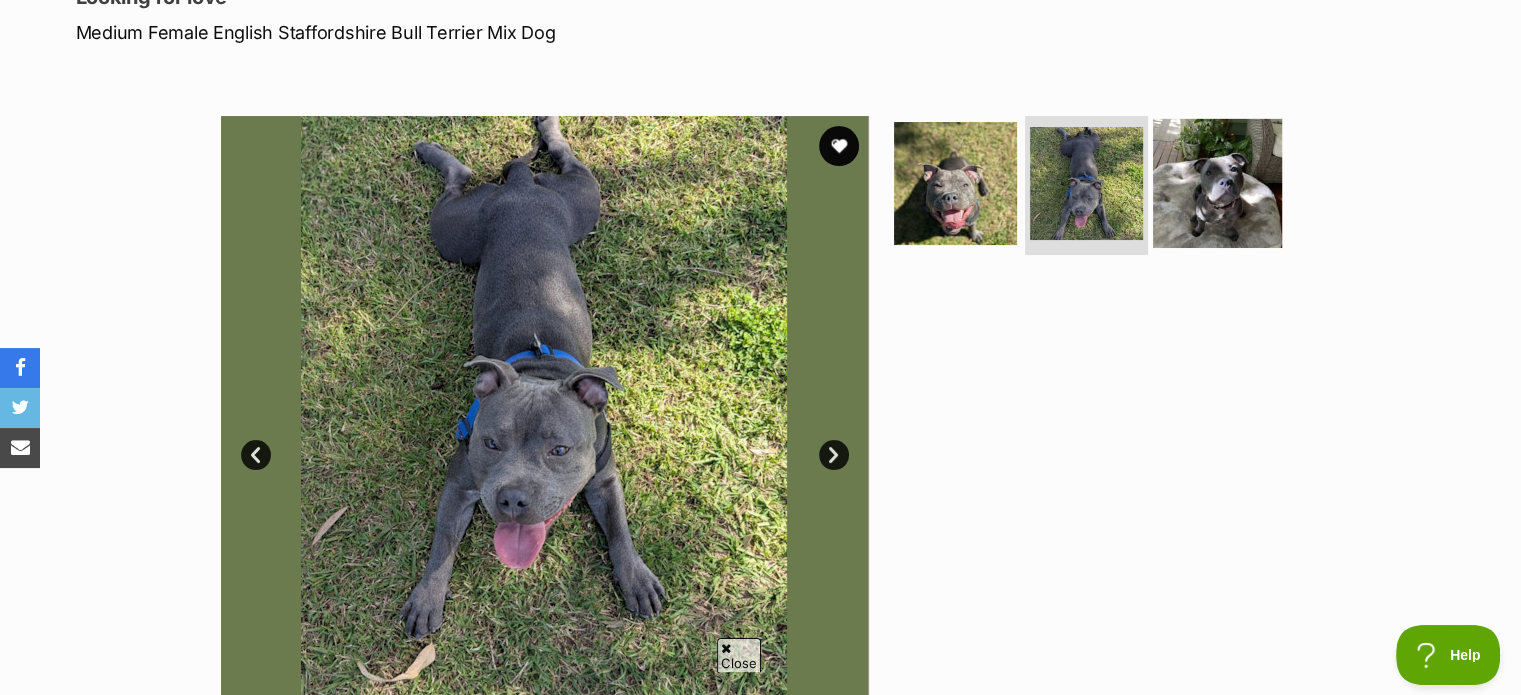 scroll, scrollTop: 0, scrollLeft: 0, axis: both 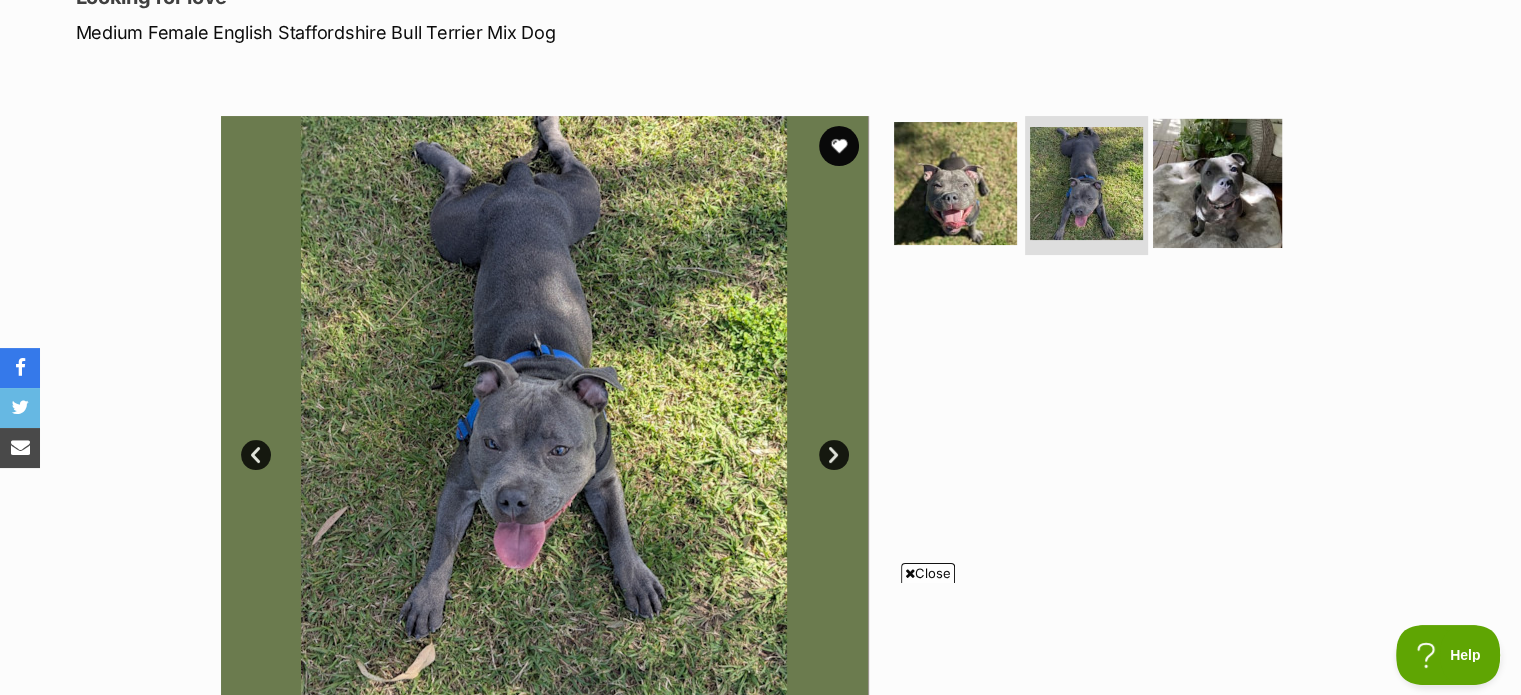 click at bounding box center [1217, 182] 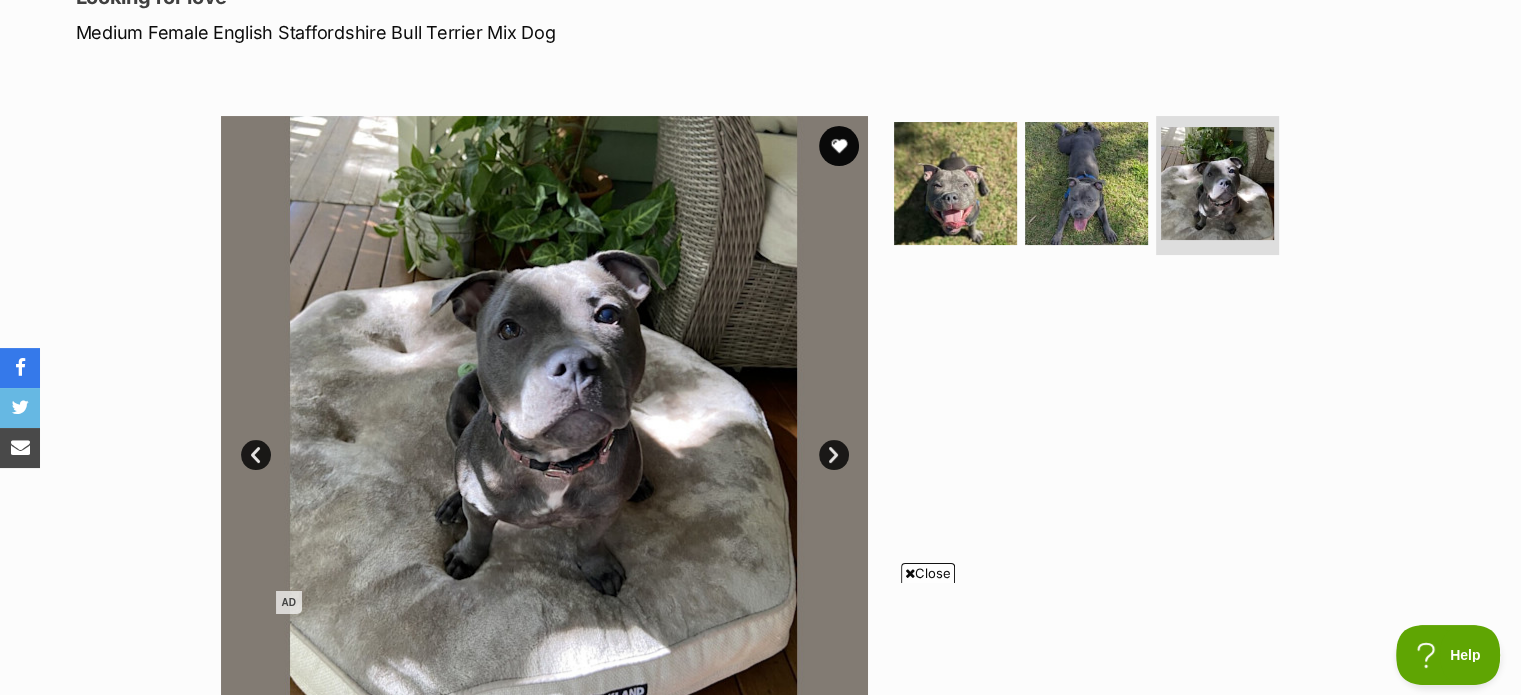 click at bounding box center [910, 573] 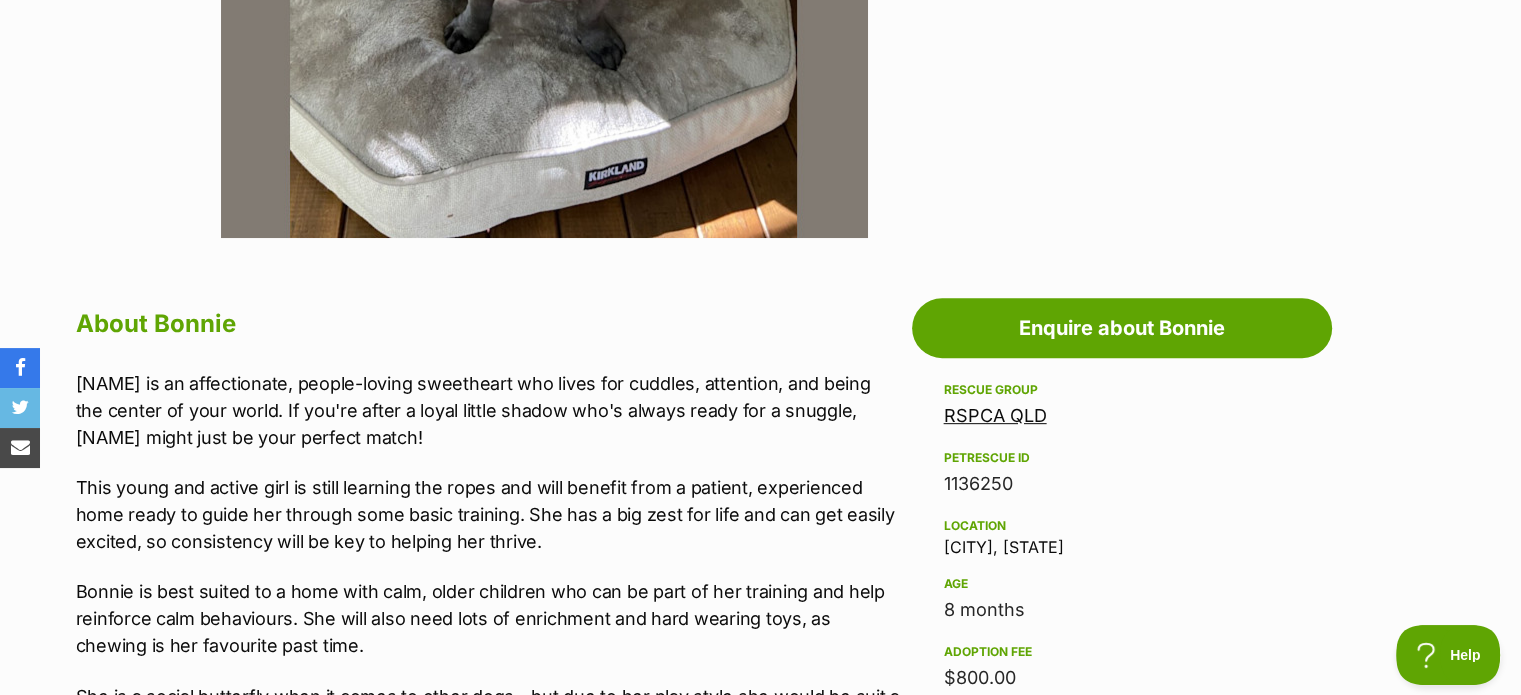 scroll, scrollTop: 1100, scrollLeft: 0, axis: vertical 